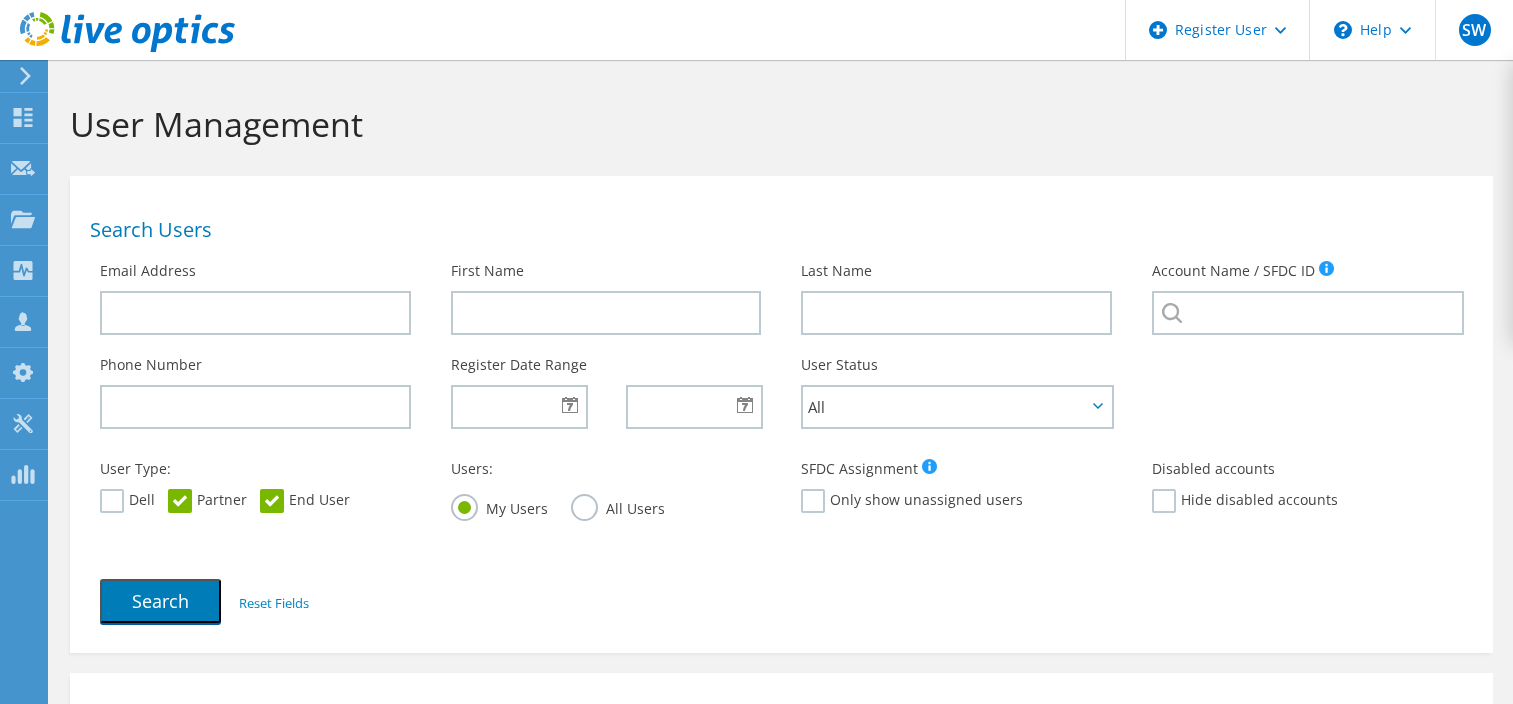 scroll, scrollTop: 0, scrollLeft: 0, axis: both 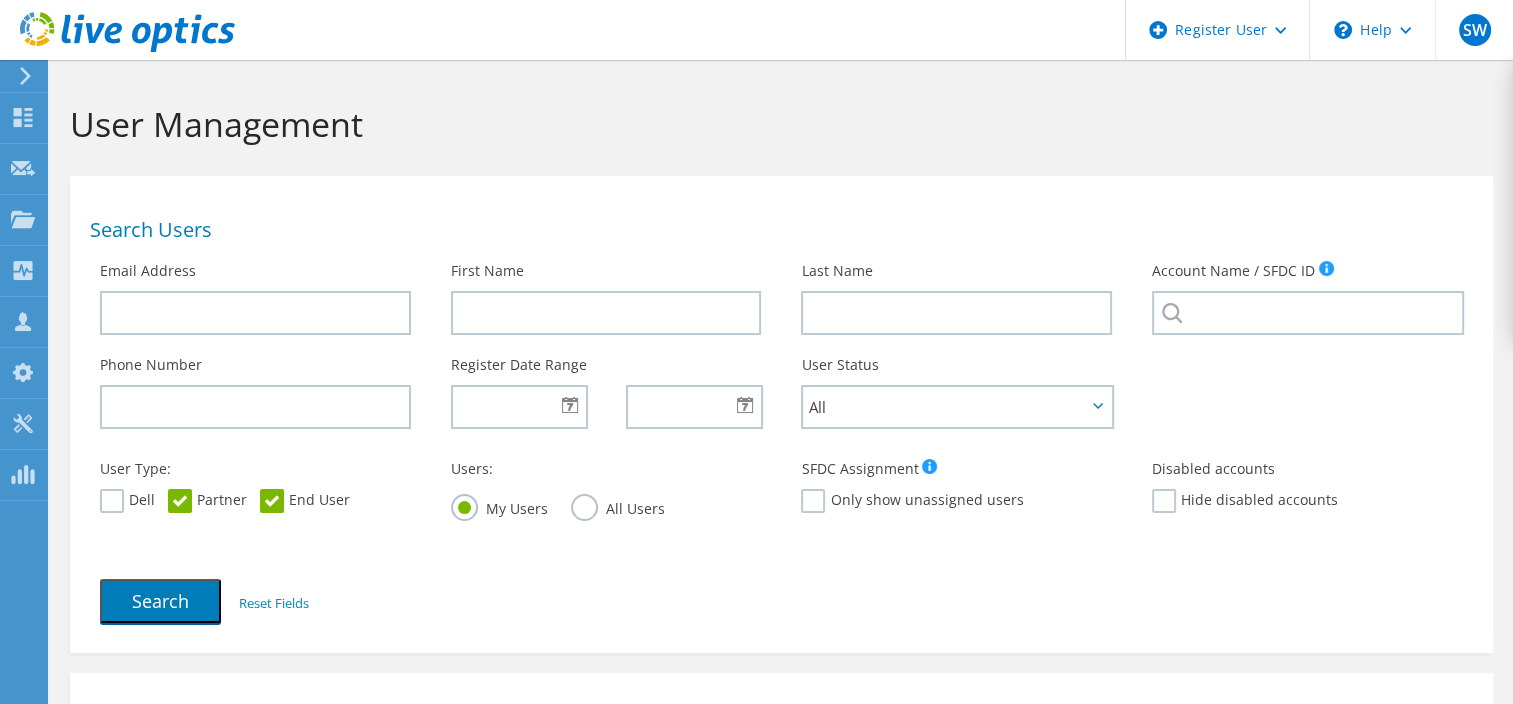 click on "Dashboard
Request Capture
Projects
Search Projects
Upload SIOKIT & Files
Optical Prime Collector Runs" at bounding box center (-66, 382) 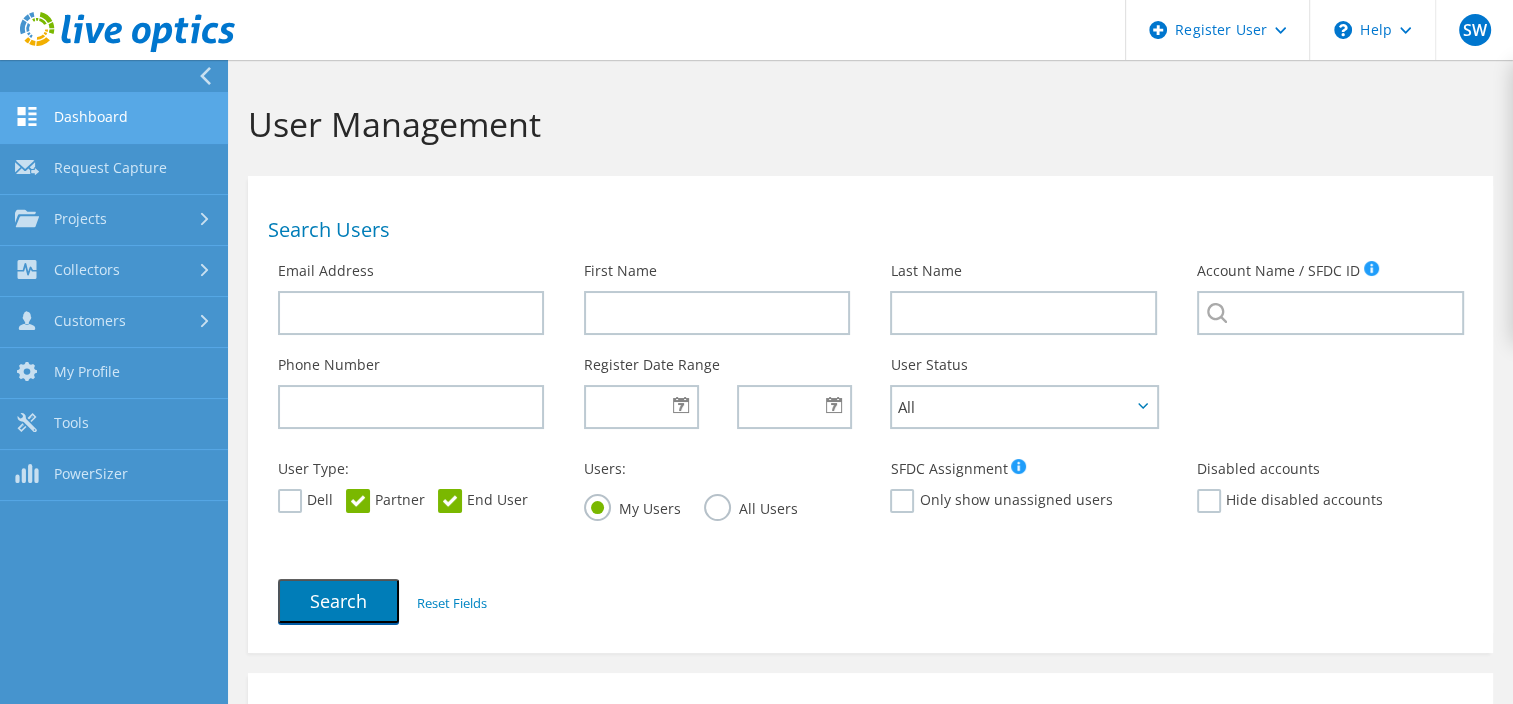 click on "Dashboard" at bounding box center [114, 118] 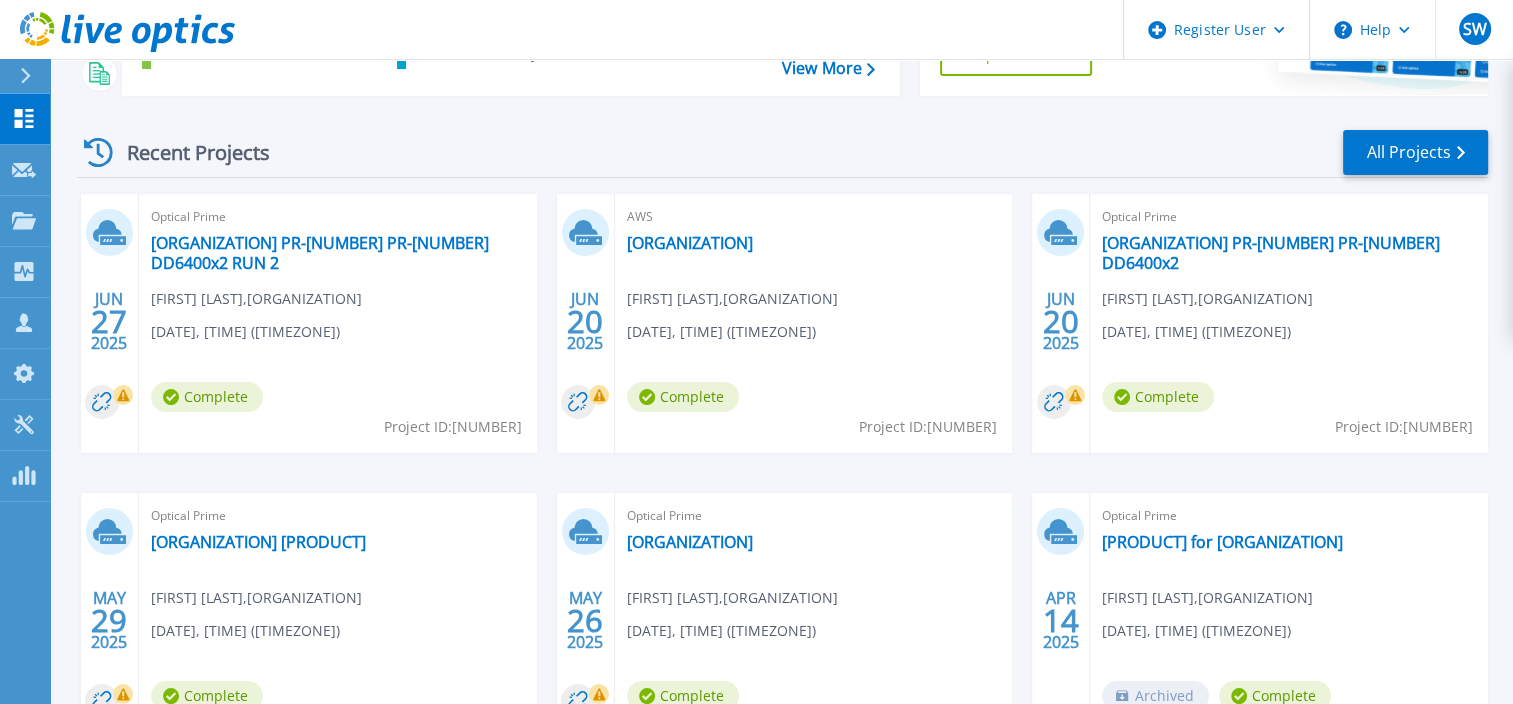 scroll, scrollTop: 0, scrollLeft: 0, axis: both 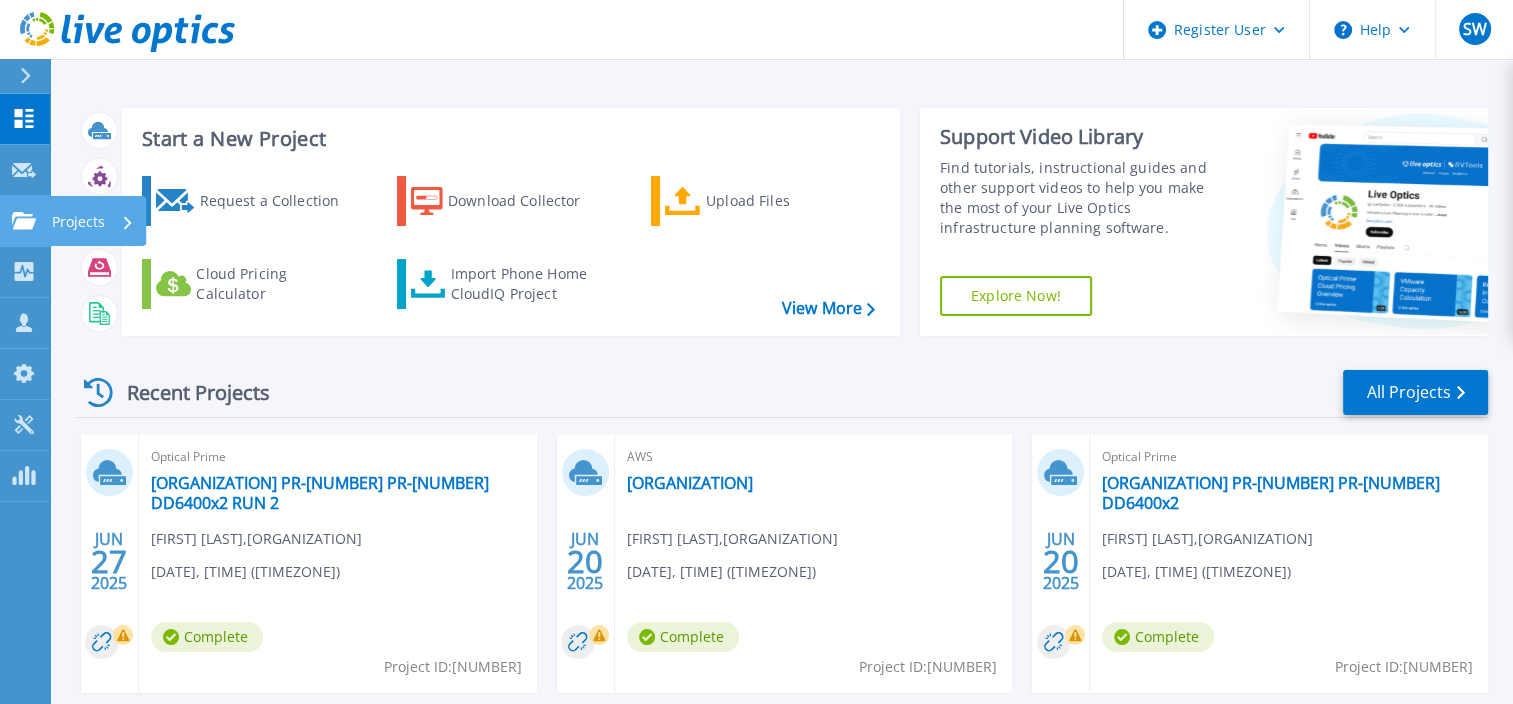click on "Projects Projects" at bounding box center [25, 221] 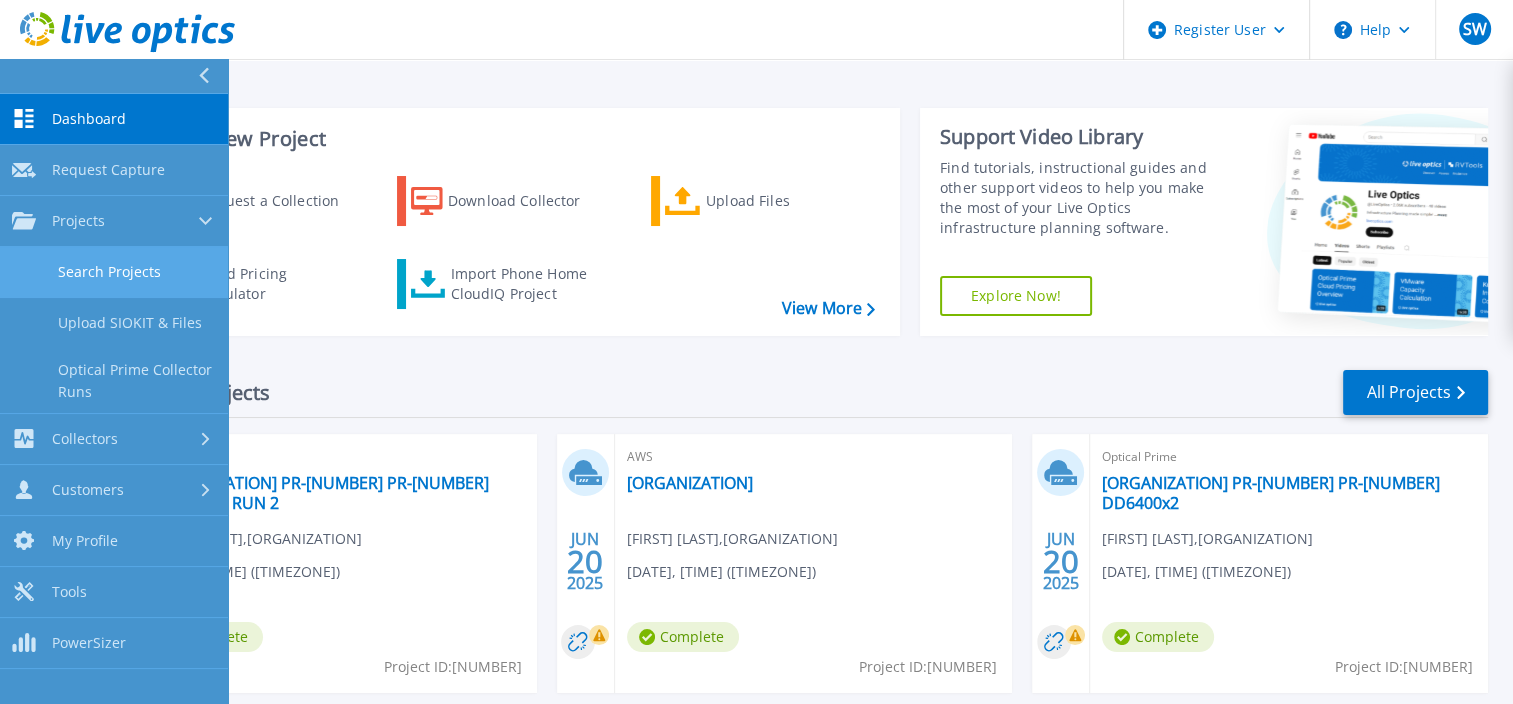 click on "Search Projects" at bounding box center [114, 272] 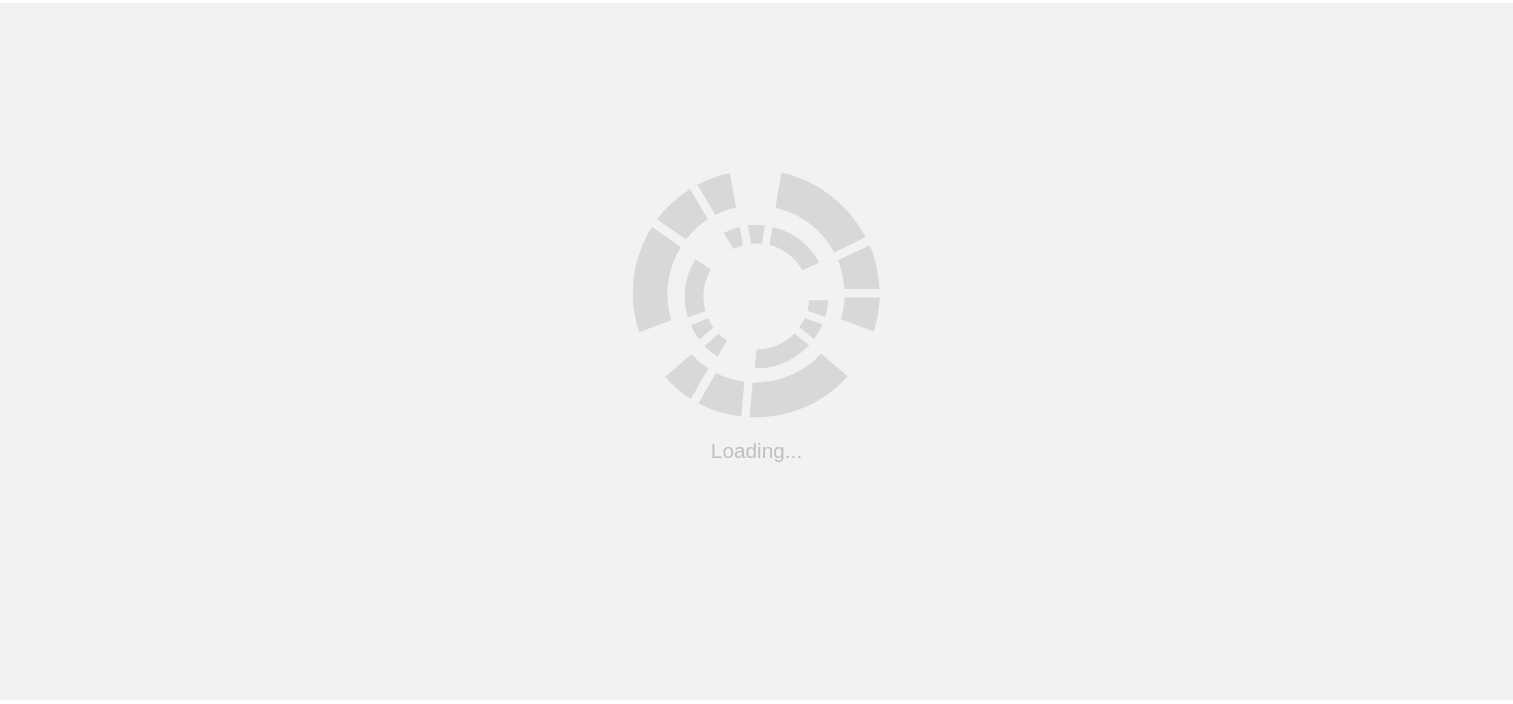 scroll, scrollTop: 0, scrollLeft: 0, axis: both 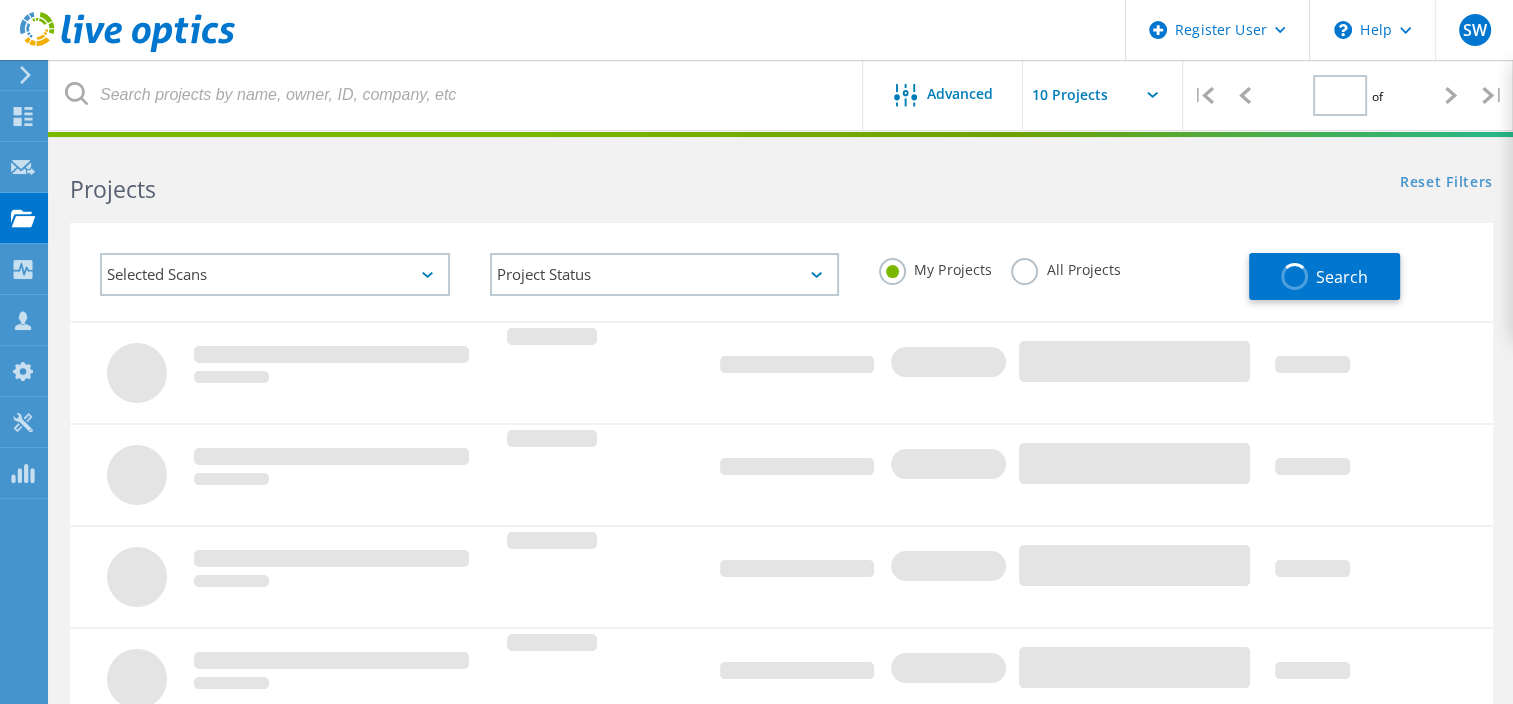 type on "1" 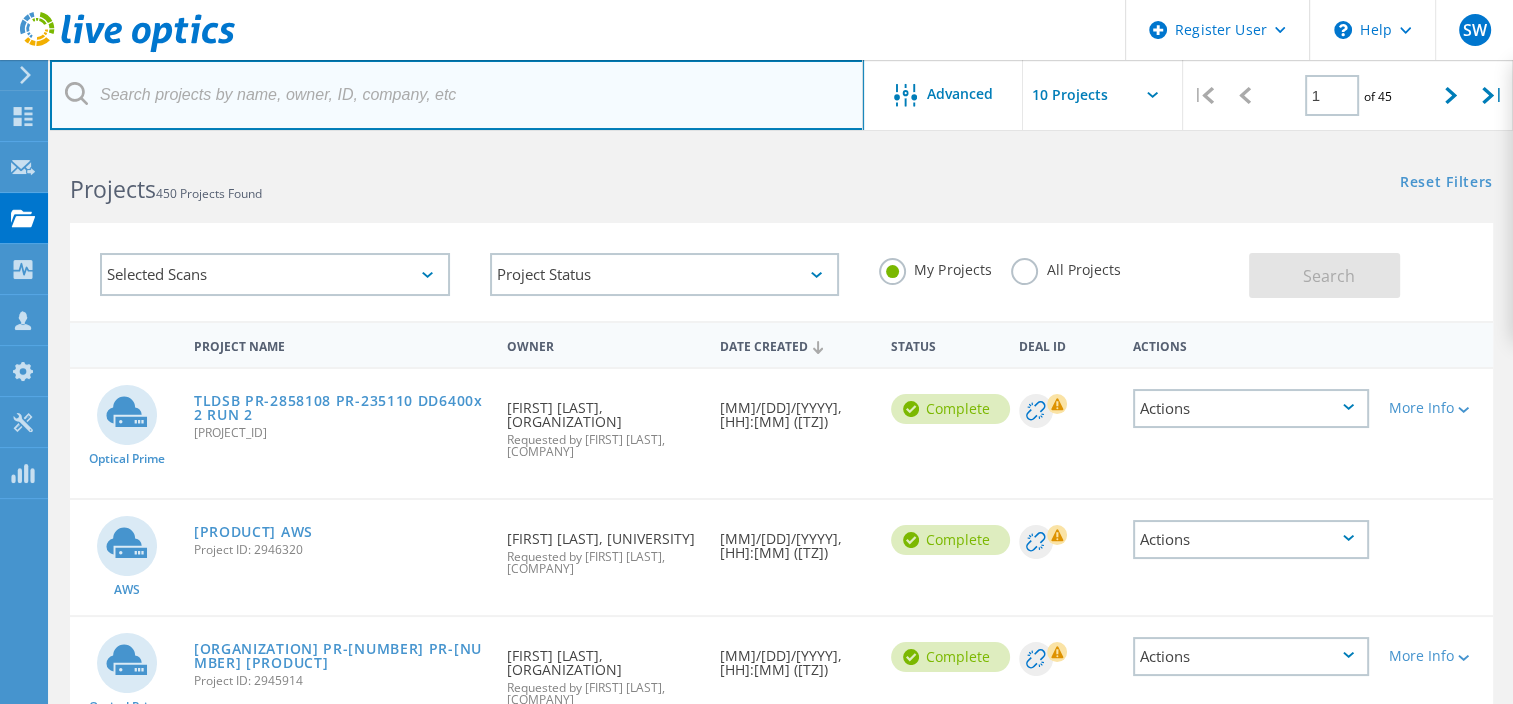 click at bounding box center (457, 95) 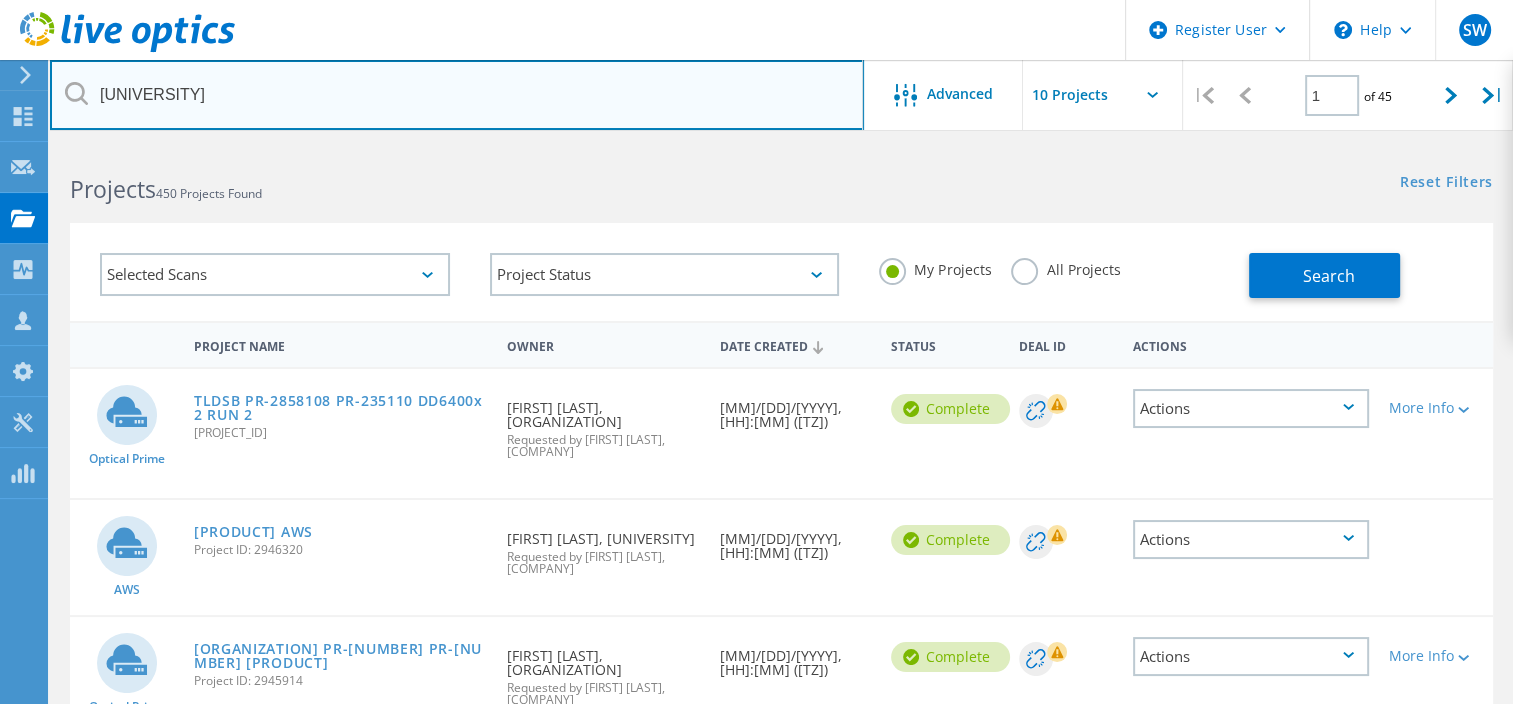 type on "university of windsor" 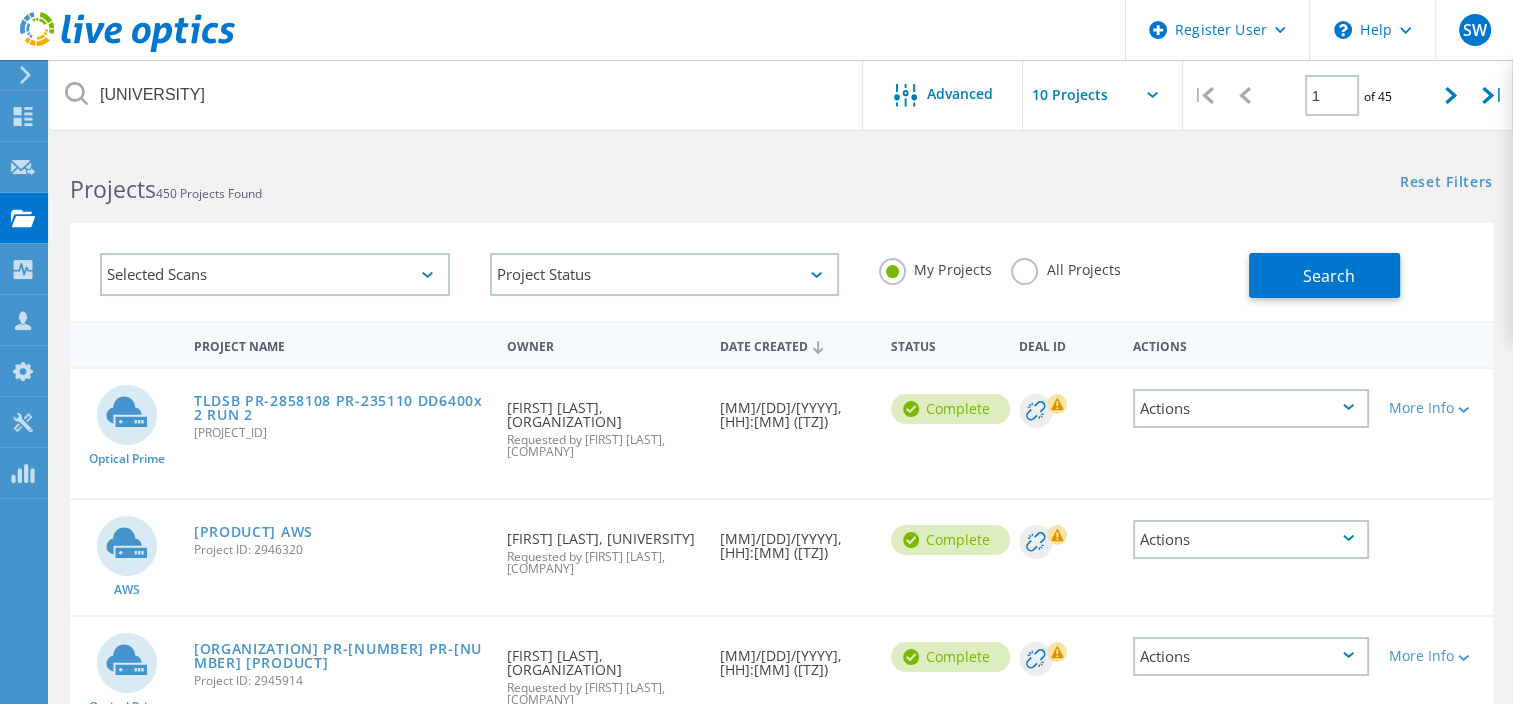 click on "All Projects" 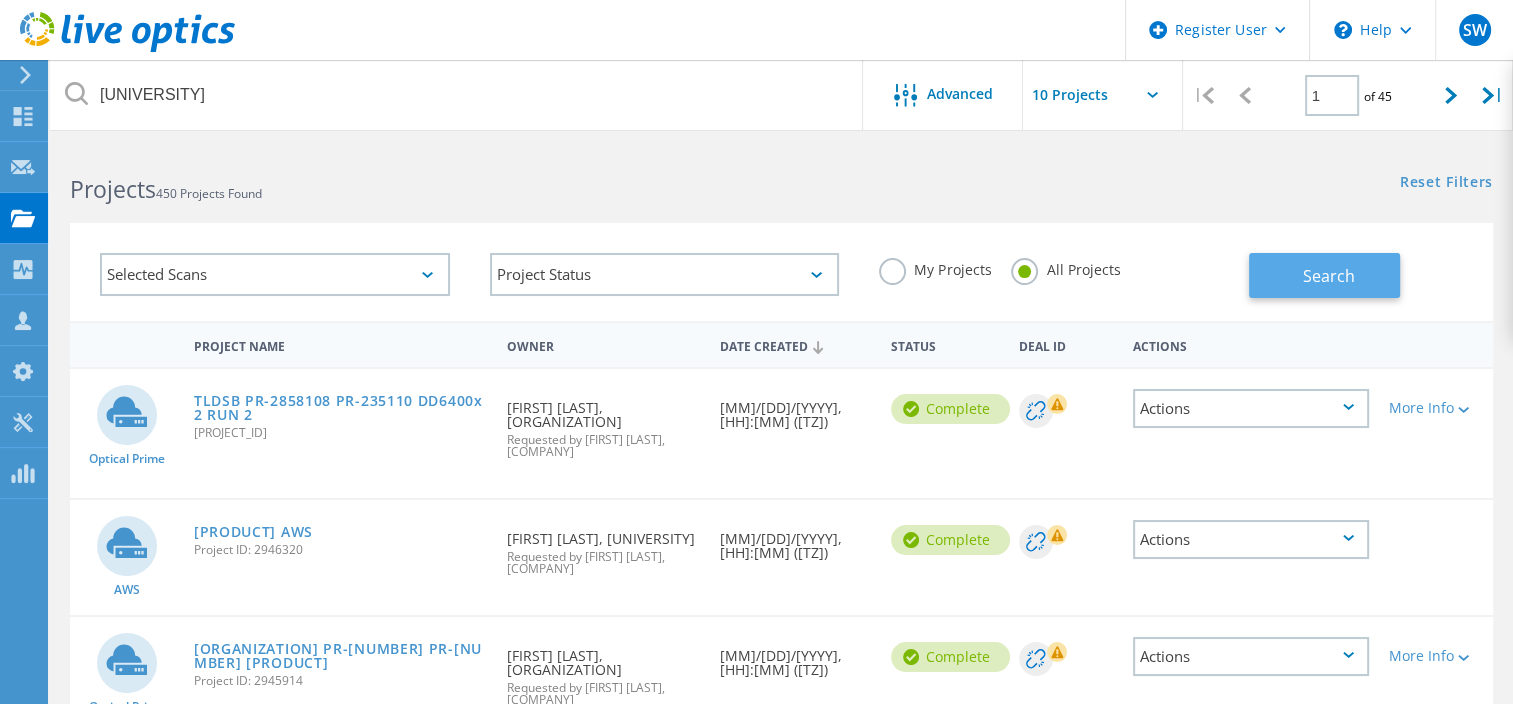 click on "Search" 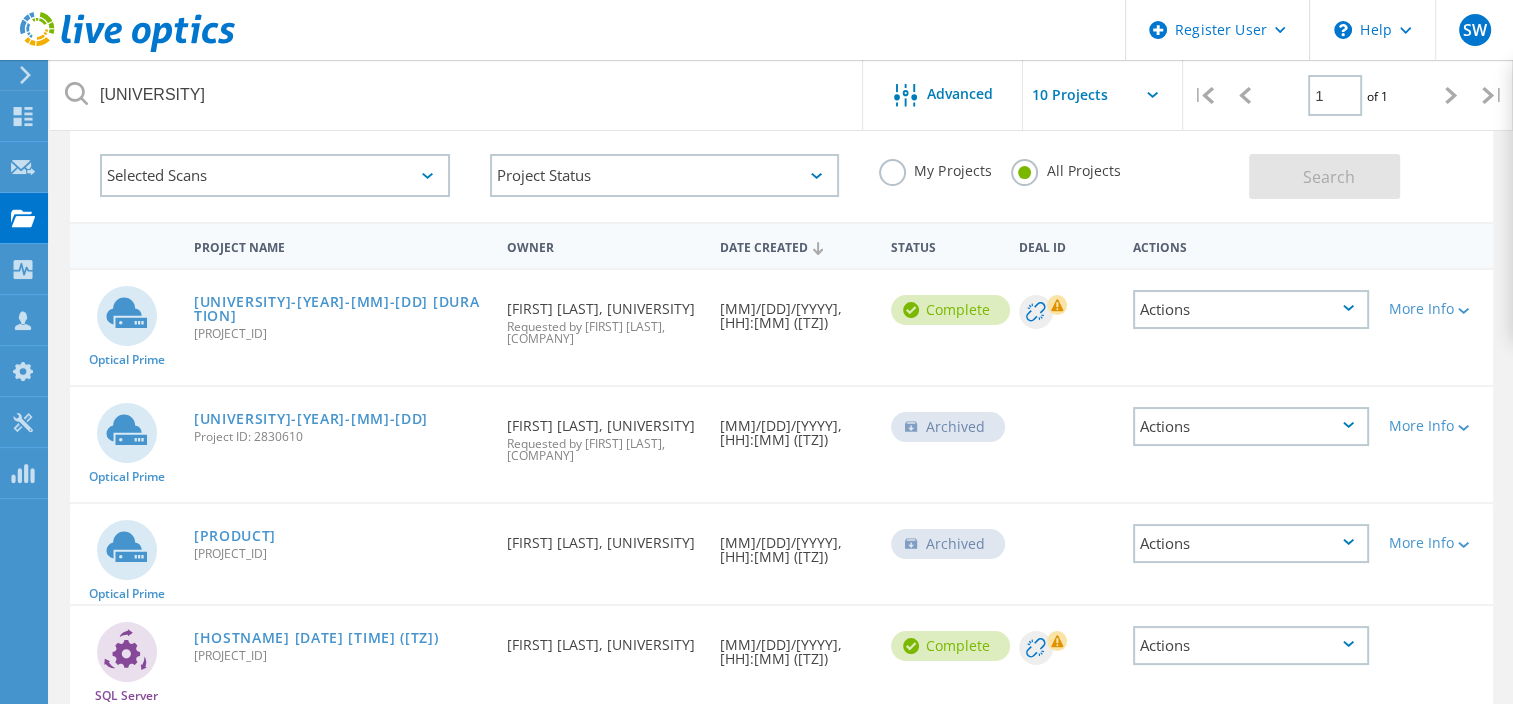 scroll, scrollTop: 103, scrollLeft: 0, axis: vertical 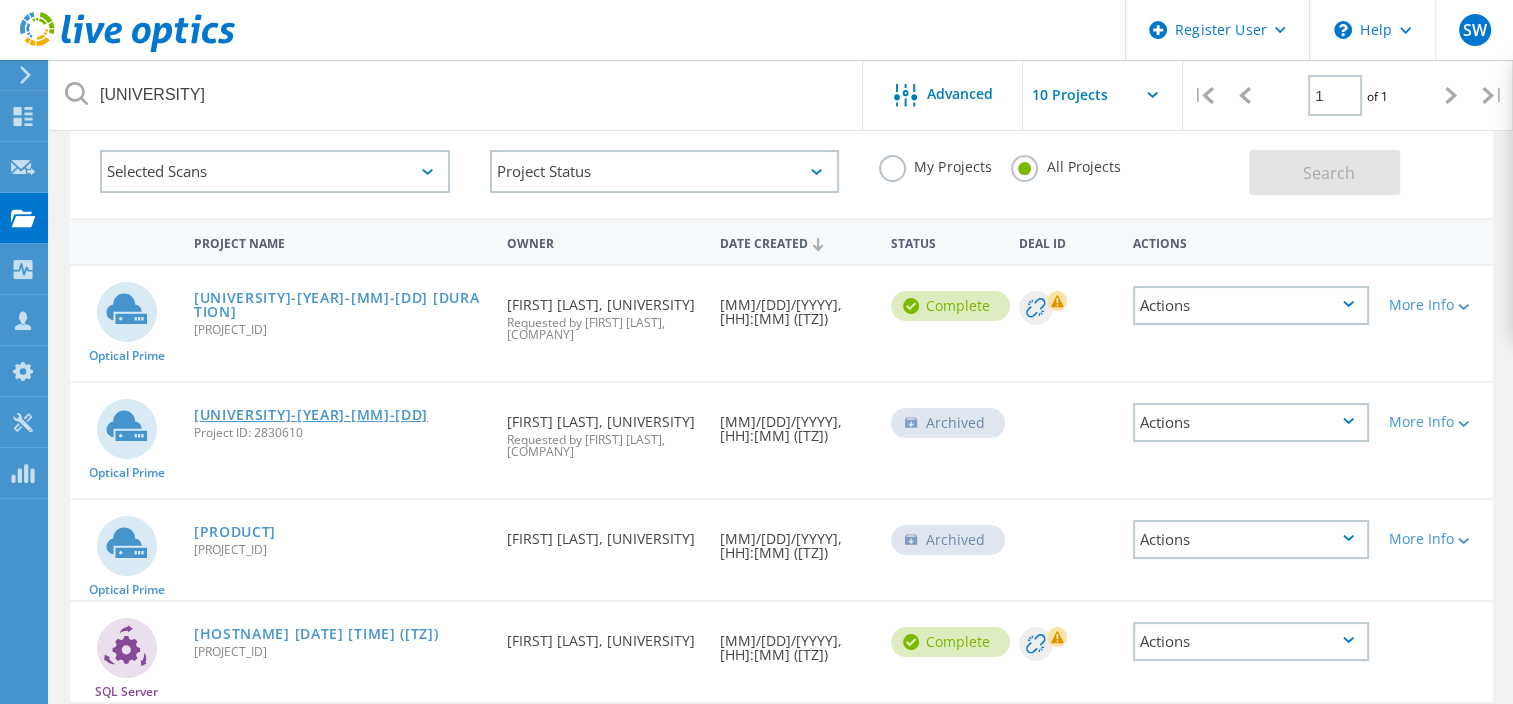 click on "[COMPANY]-[DATE]" 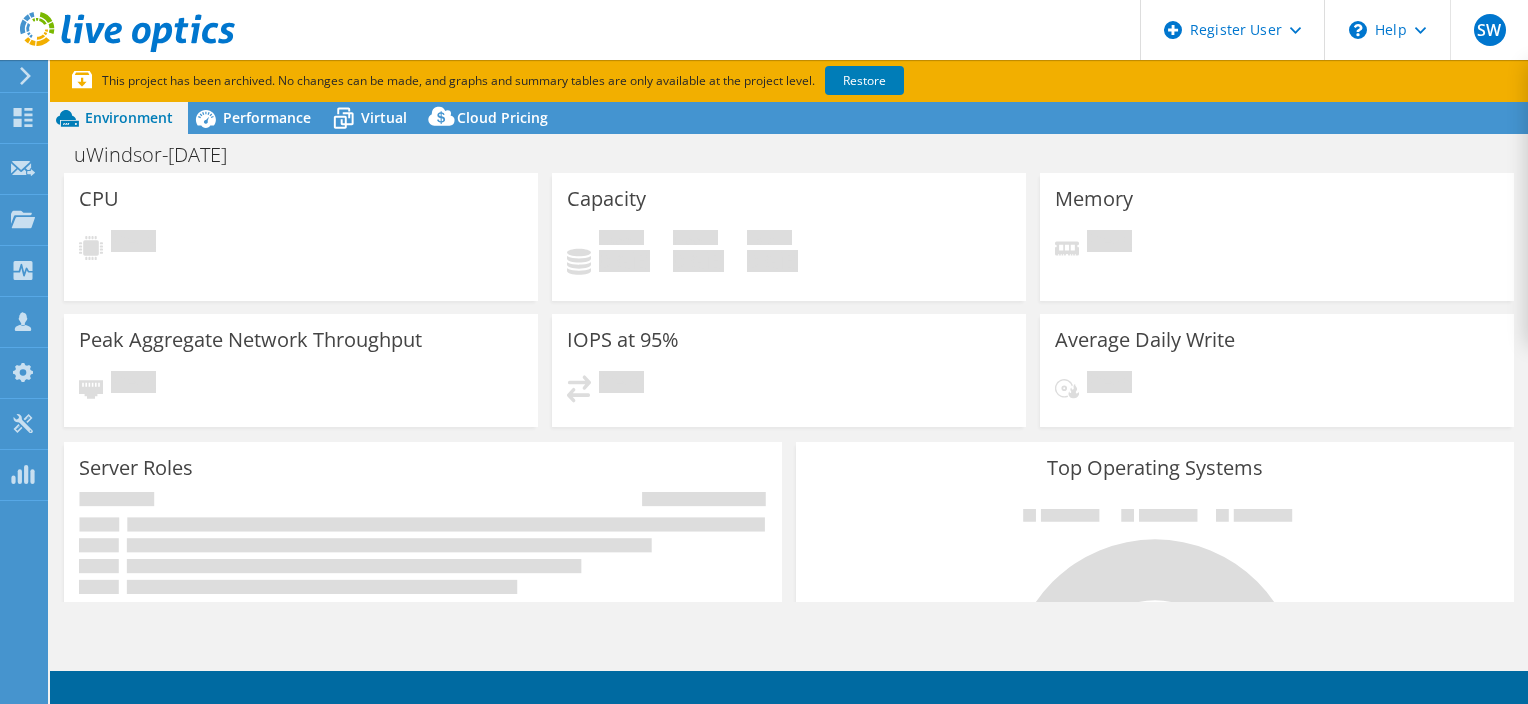 scroll, scrollTop: 0, scrollLeft: 0, axis: both 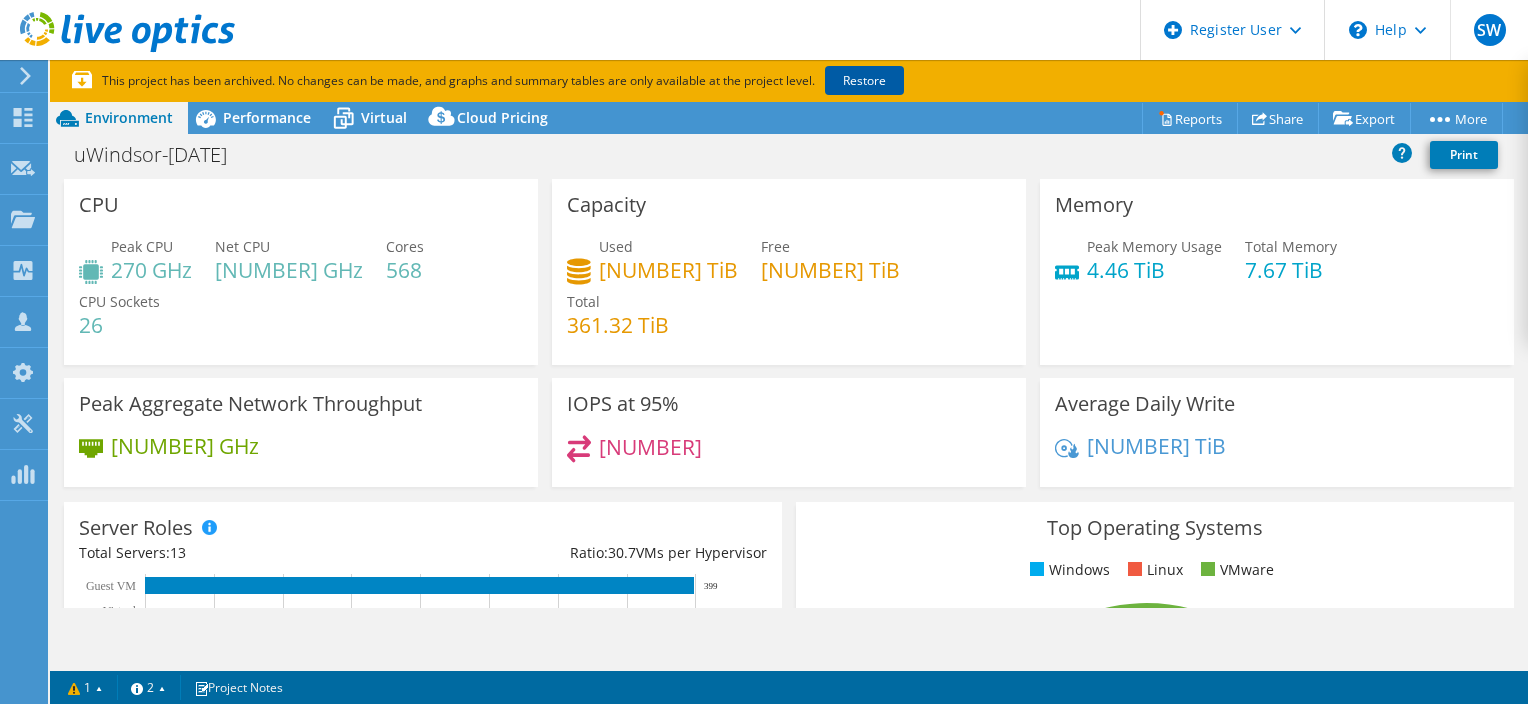 click on "Restore" at bounding box center (864, 80) 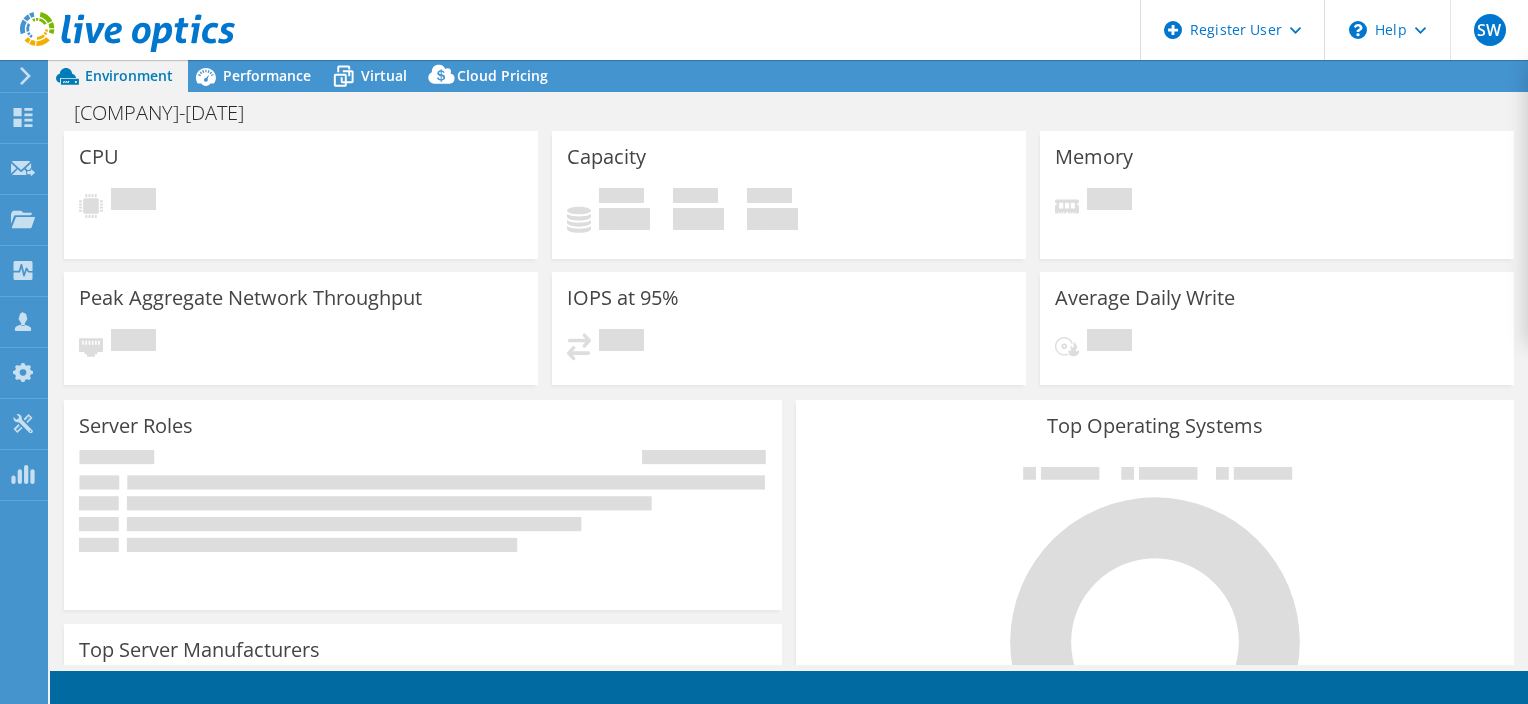 scroll, scrollTop: 0, scrollLeft: 0, axis: both 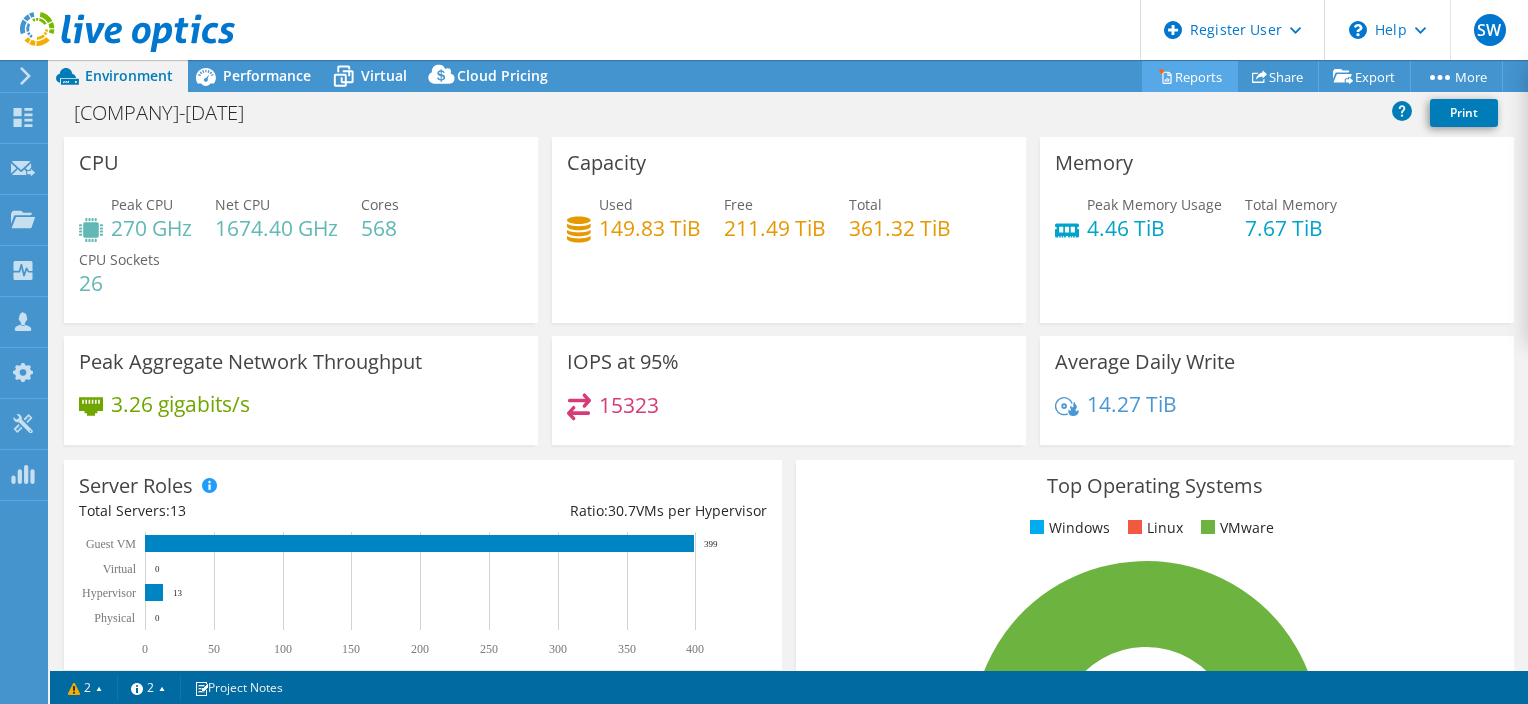 click on "Reports" at bounding box center (1190, 76) 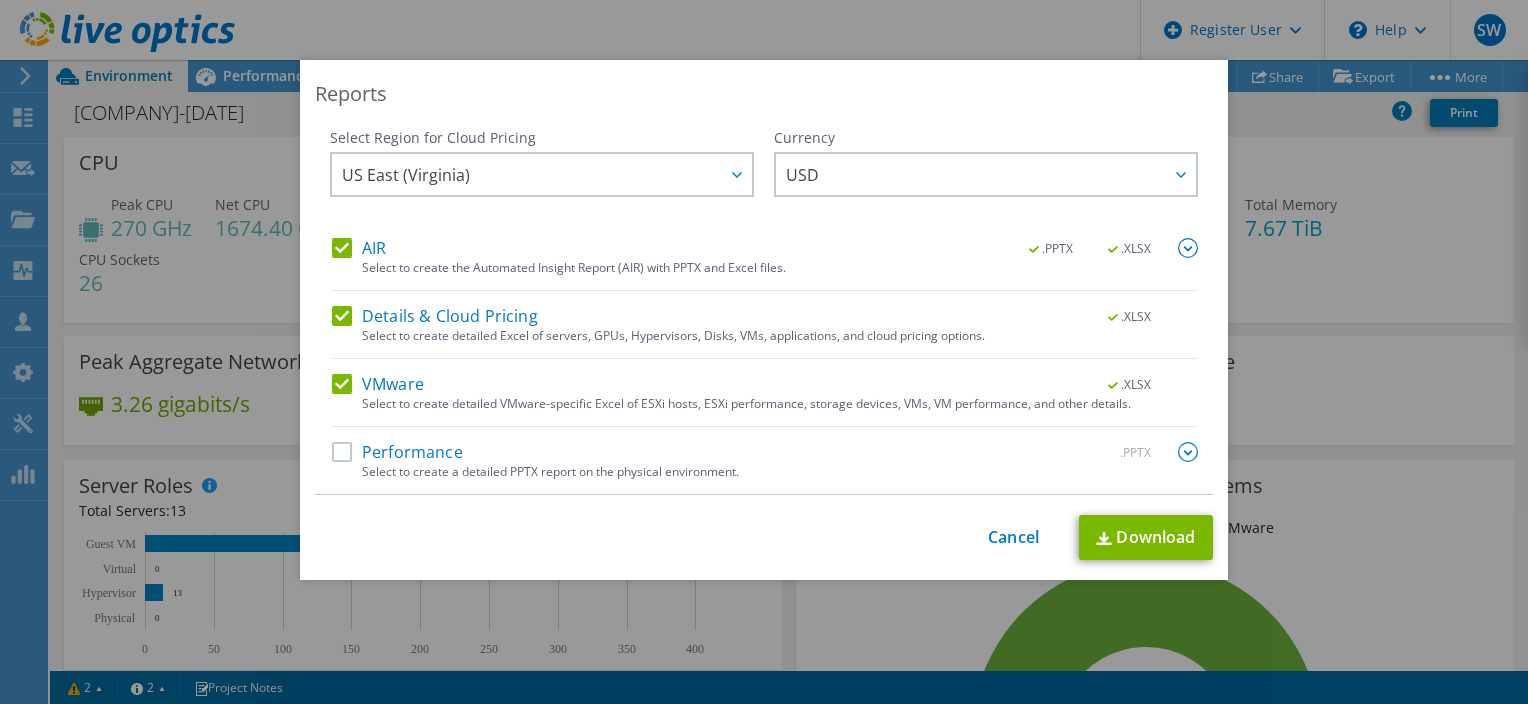 click on "AIR" at bounding box center (359, 248) 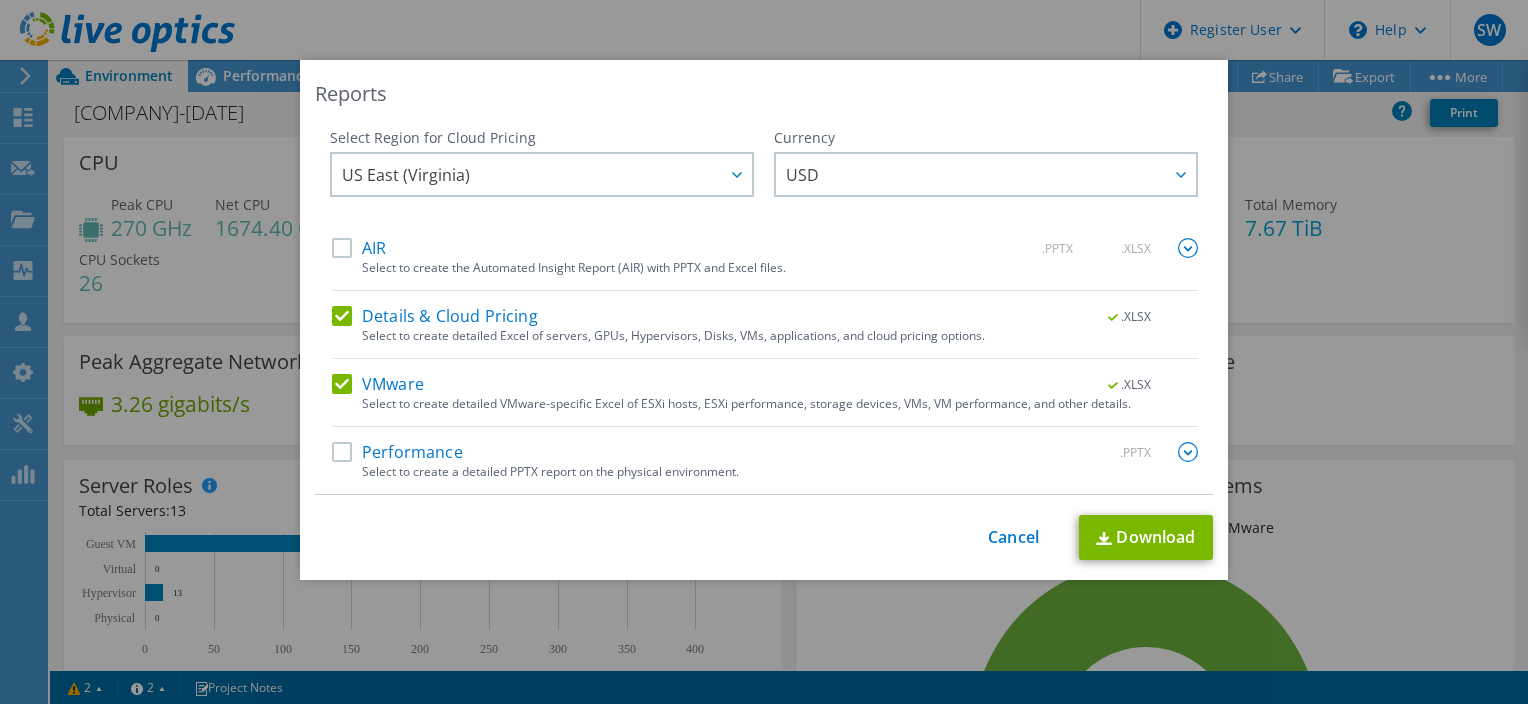 click on "Details & Cloud Pricing" at bounding box center [435, 316] 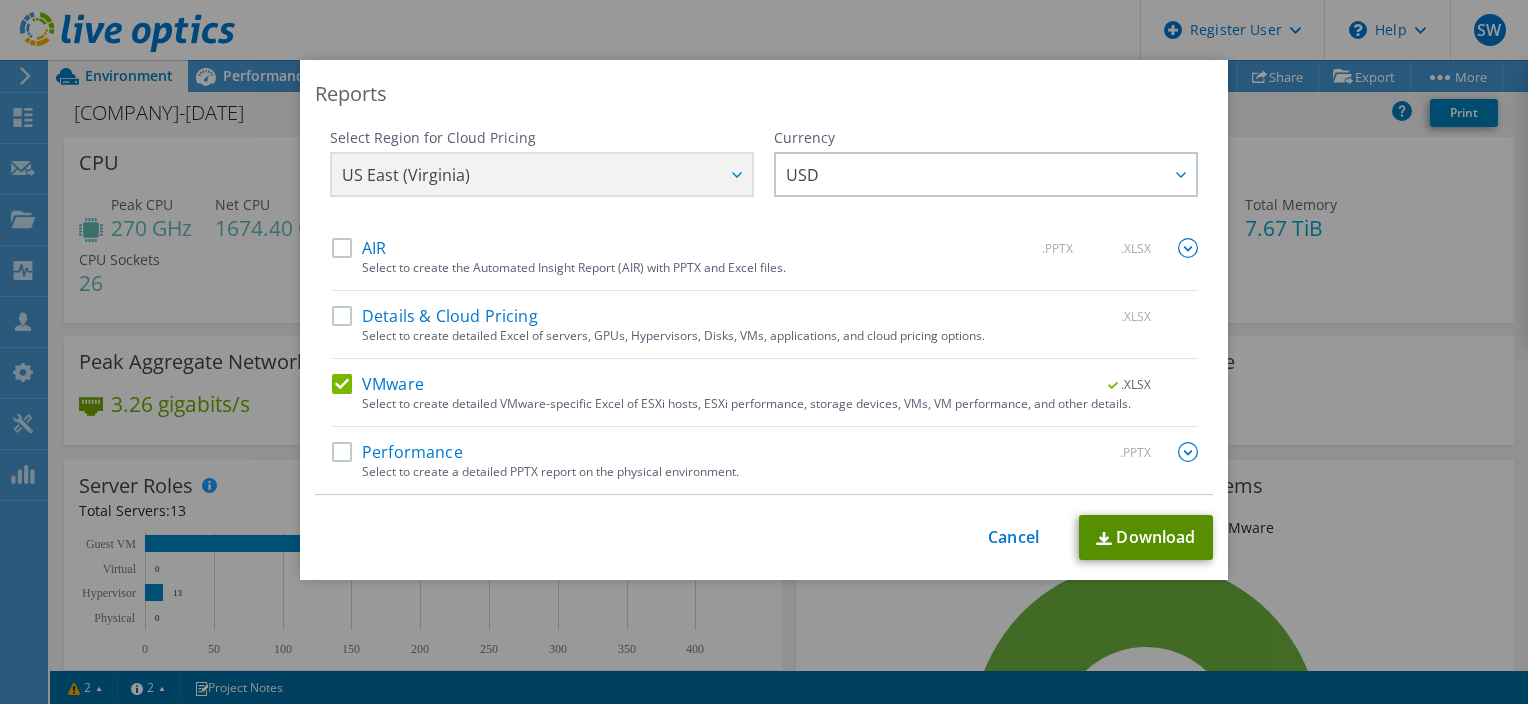 click on "Download" at bounding box center [1146, 537] 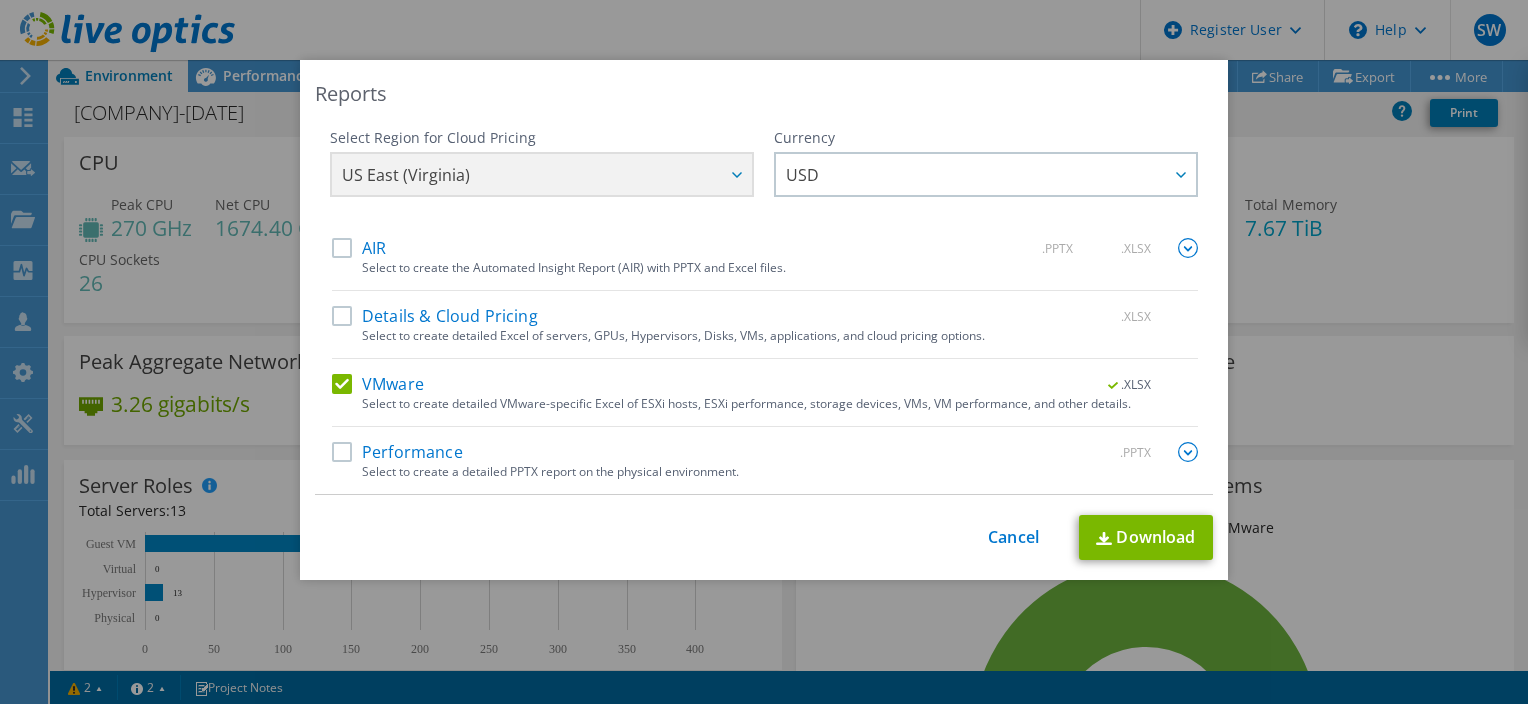click on "This process may take a while, please wait...
Cancel
Download" at bounding box center (764, 537) 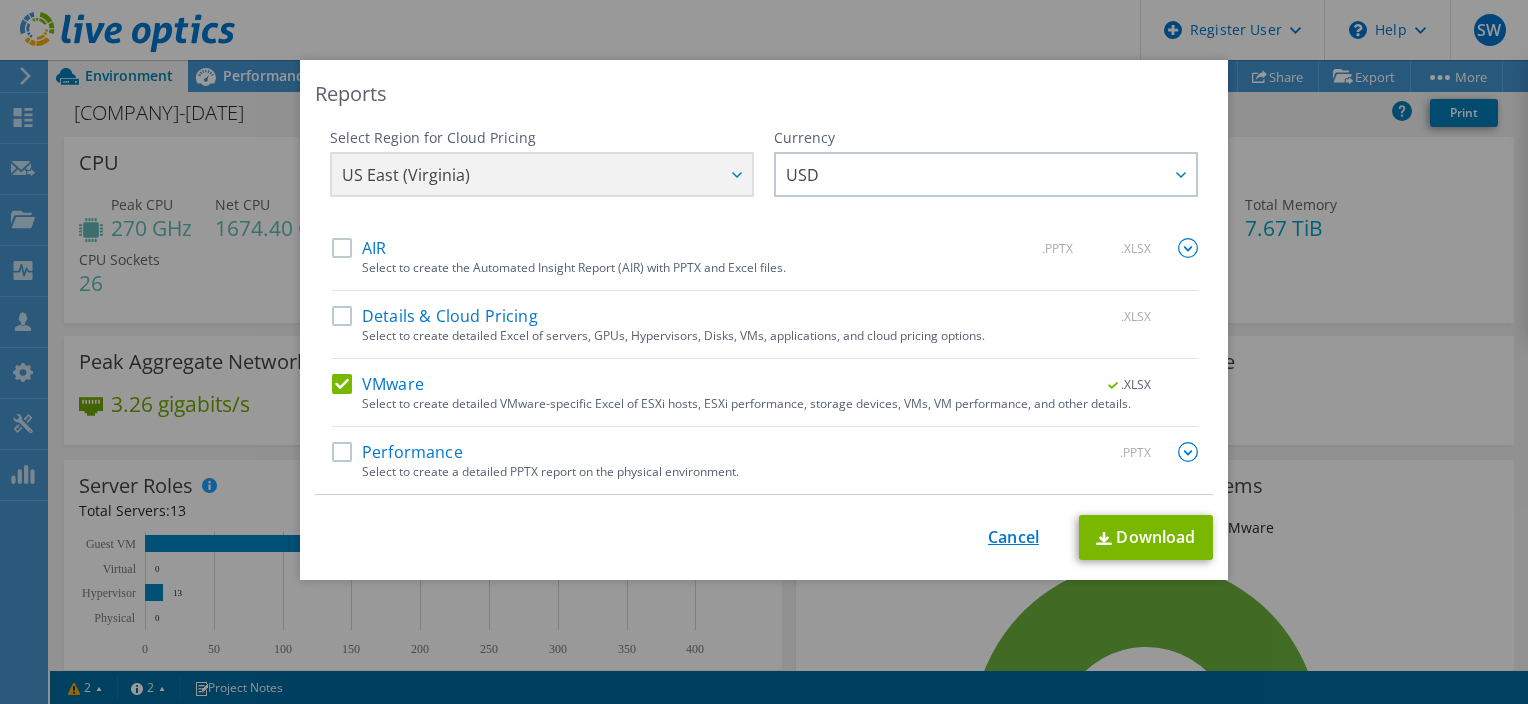 click on "Cancel" at bounding box center [1013, 537] 